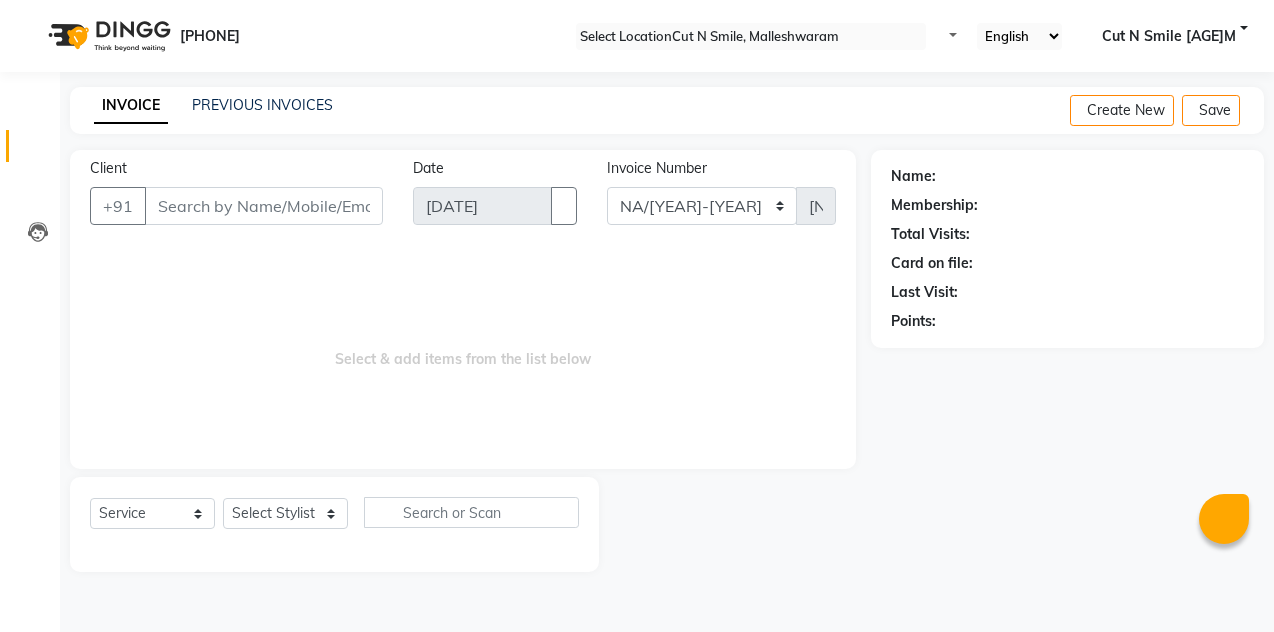 scroll, scrollTop: 0, scrollLeft: 0, axis: both 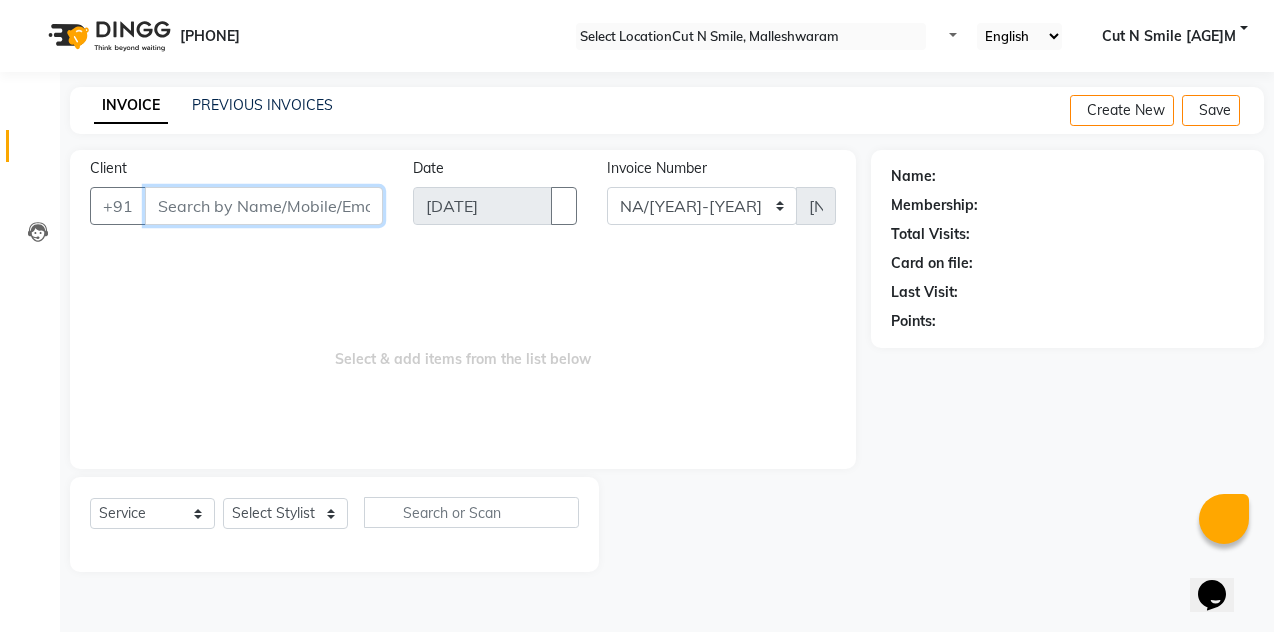 click on "Client" at bounding box center [264, 206] 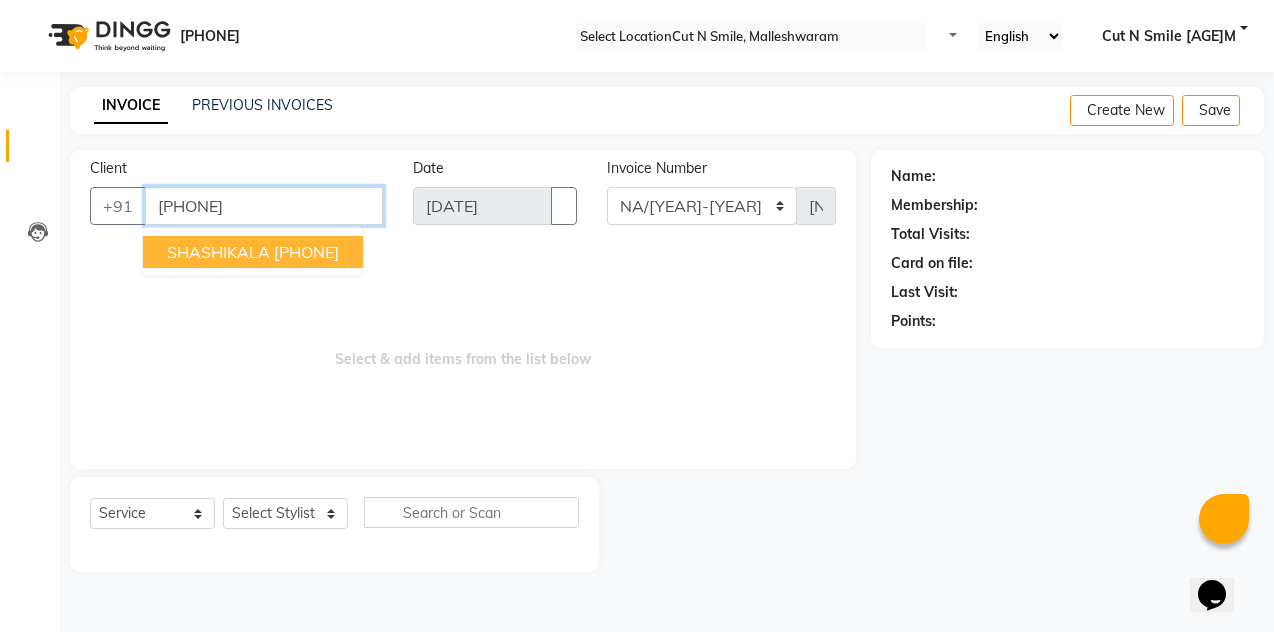 type on "[PHONE]" 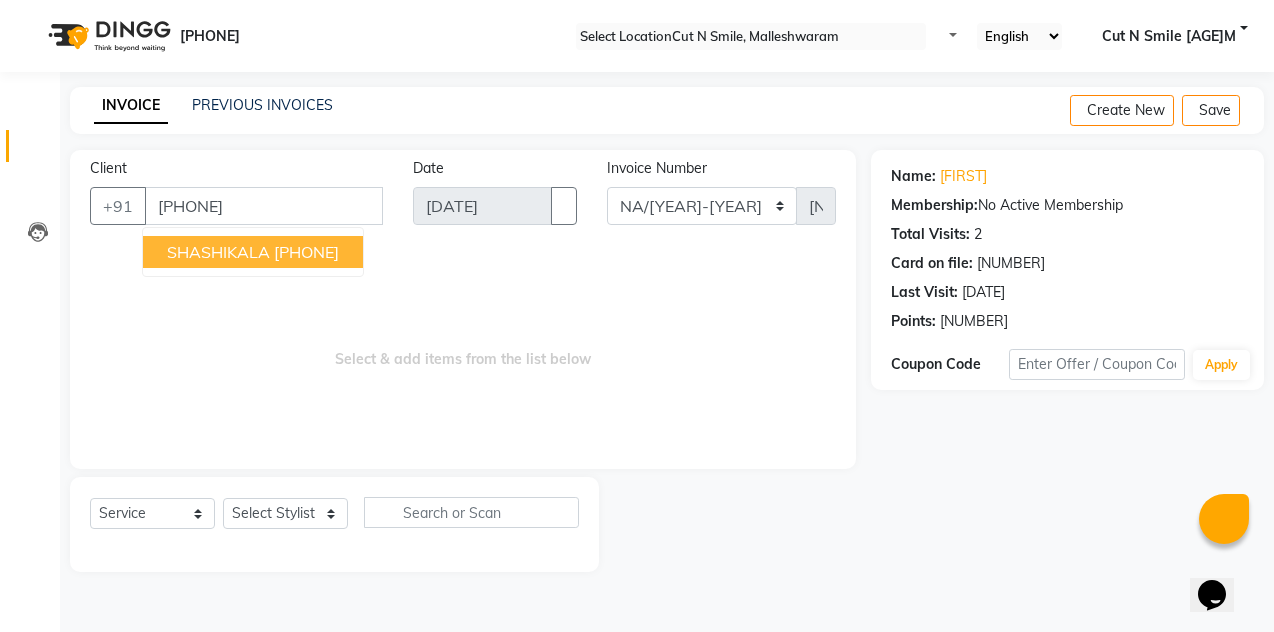 click on "SHASHIKALA" at bounding box center (218, 252) 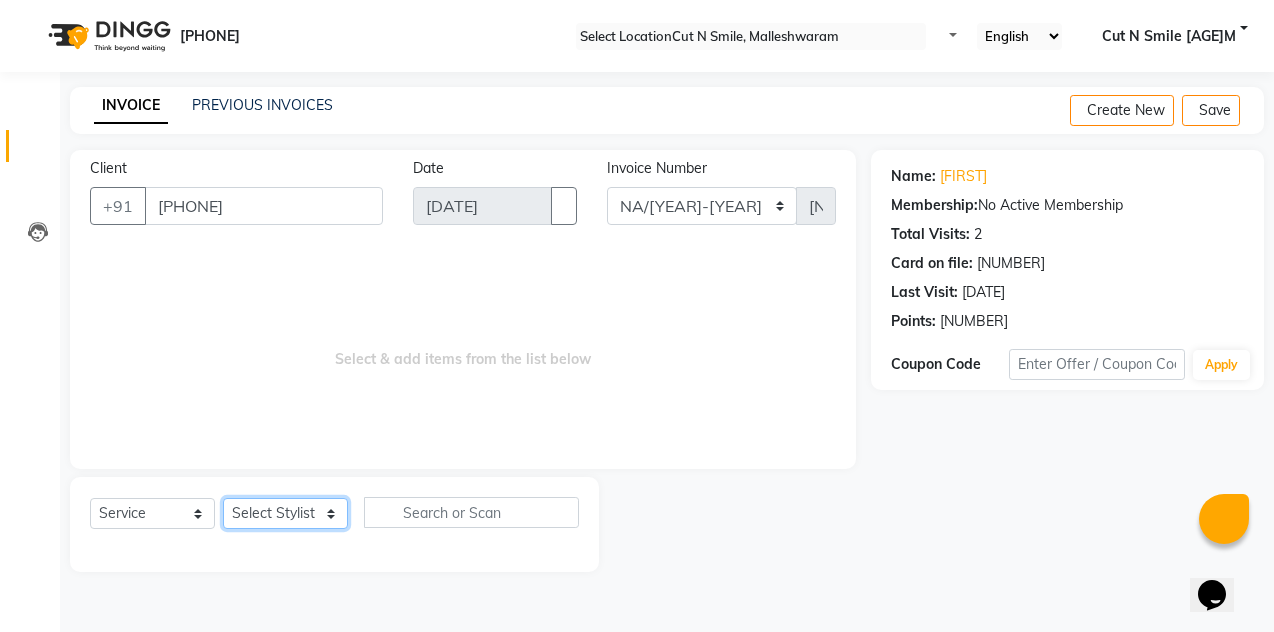 click on "Select Stylist Aarif [AGE]M Adnan [AGE]M Ajim [AGE]M  Ali [AGE]M Ali ML Alim ML Anjali [AGE]M Armaan [AGE]M Armaan [AGE]O Arshad [AGE]O Asahika ML Babbu ML  Cena [AGE]M Chandrika [AGE]M CNS [AGE] Malleshwaram CNS [AGE] Malleshwaram CNS Mahalakshmi Layout Cut N Smile [AGE]O Deena [AGE]M Dharani [AGE]M  Fahim [AGE]M Firoz ML Ganesh [AGE]M Ganga [AGE]M Govind ML Jessy [AGE]M Madhu Thakur [AGE]O Manjunath [AGE]M Meena ML Mercy ML Mohammed [AGE]M Monika [AGE]M Mosim ML Nabijan [AGE]M Nagrathna [AGE]M Naveed [AGE]M Pankaj [AGE]M  Pavan Pavithra [AGE]M Prashanth [AGE]M Raghu [AGE]M Rahil [AGE]M Rajan ML Raju [AGE]M Ranjith [AGE]M Raza Raza [AGE]M Riyaz [AGE]O Sandeep [AGE]M Sangeetha [AGE]M Shakeel [AGE]ML Shakir ML Shameem [AGE]M Sharafath ML Sharanya  Sharanya ML SHubham [AGE]M Sopna ML Sushila Suvarna [AGE]M Tanjua [AGE]M Teja [AGE]M Tofeek [AGE]M Tulsi [AGE]O Viresh [AGE]M Vishal [AGE]M Vishal Bhatti [AGE]O  Wasim ML" at bounding box center [285, 513] 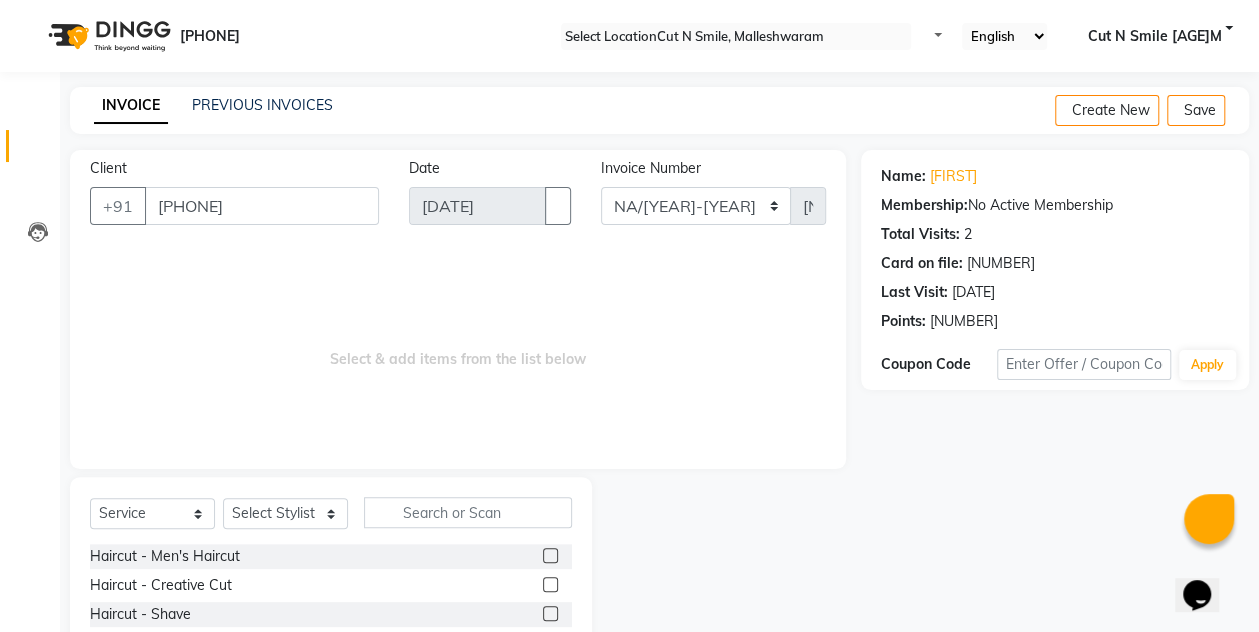 click on "Client +[COUNTRY_CODE] [PHONE] Date [DATE] Invoice Number NW/[YEAR]-[YEAR] SW/[YEAR]-[YEAR] NA/[YEAR]-[YEAR] VN/[YEAR]-[YEAR] LA /[YEAR]-[YEAR] [NUMBER]  Select & add items from the list below" at bounding box center [458, 309] 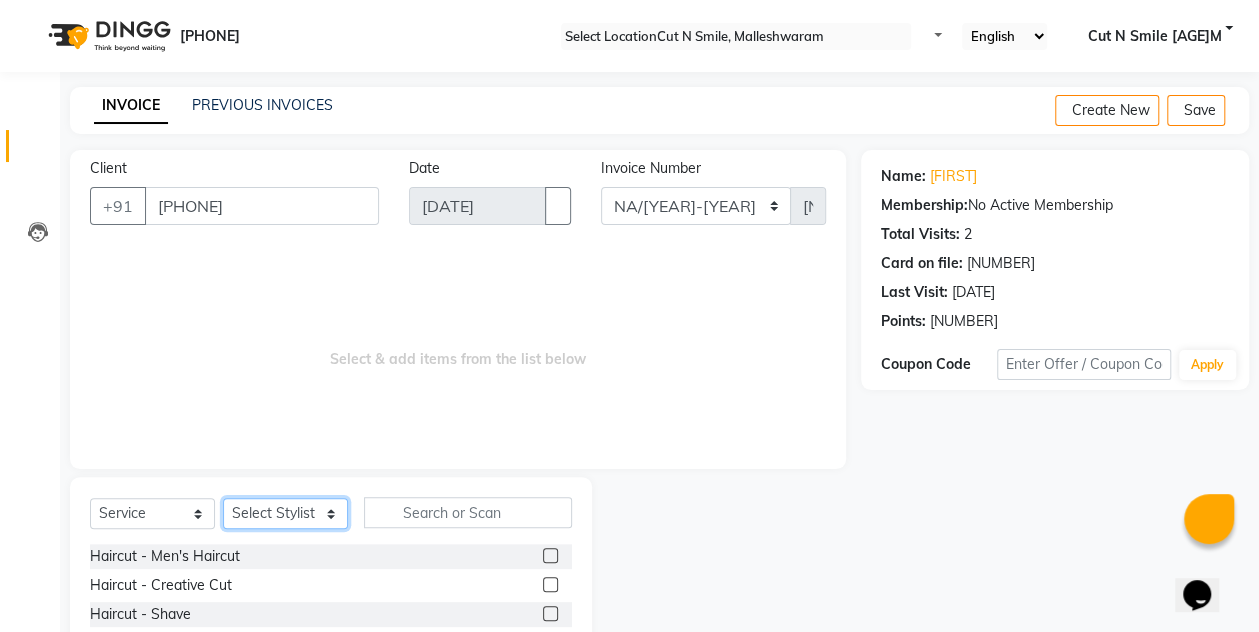 click on "Select Stylist Aarif [AGE]M Adnan [AGE]M Ajim [AGE]M  Ali [AGE]M Ali ML Alim ML Anjali [AGE]M Armaan [AGE]M Armaan [AGE]O Arshad [AGE]O Asahika ML Babbu ML  Cena [AGE]M Chandrika [AGE]M CNS [AGE] Malleshwaram CNS [AGE] Malleshwaram CNS Mahalakshmi Layout Cut N Smile [AGE]O Deena [AGE]M Dharani [AGE]M  Fahim [AGE]M Firoz ML Ganesh [AGE]M Ganga [AGE]M Govind ML Jessy [AGE]M Madhu Thakur [AGE]O Manjunath [AGE]M Meena ML Mercy ML Mohammed [AGE]M Monika [AGE]M Mosim ML Nabijan [AGE]M Nagrathna [AGE]M Naveed [AGE]M Pankaj [AGE]M  Pavan Pavithra [AGE]M Prashanth [AGE]M Raghu [AGE]M Rahil [AGE]M Rajan ML Raju [AGE]M Ranjith [AGE]M Raza Raza [AGE]M Riyaz [AGE]O Sandeep [AGE]M Sangeetha [AGE]M Shakeel [AGE]ML Shakir ML Shameem [AGE]M Sharafath ML Sharanya  Sharanya ML SHubham [AGE]M Sopna ML Sushila Suvarna [AGE]M Tanjua [AGE]M Teja [AGE]M Tofeek [AGE]M Tulsi [AGE]O Viresh [AGE]M Vishal [AGE]M Vishal Bhatti [AGE]O  Wasim ML" at bounding box center [285, 513] 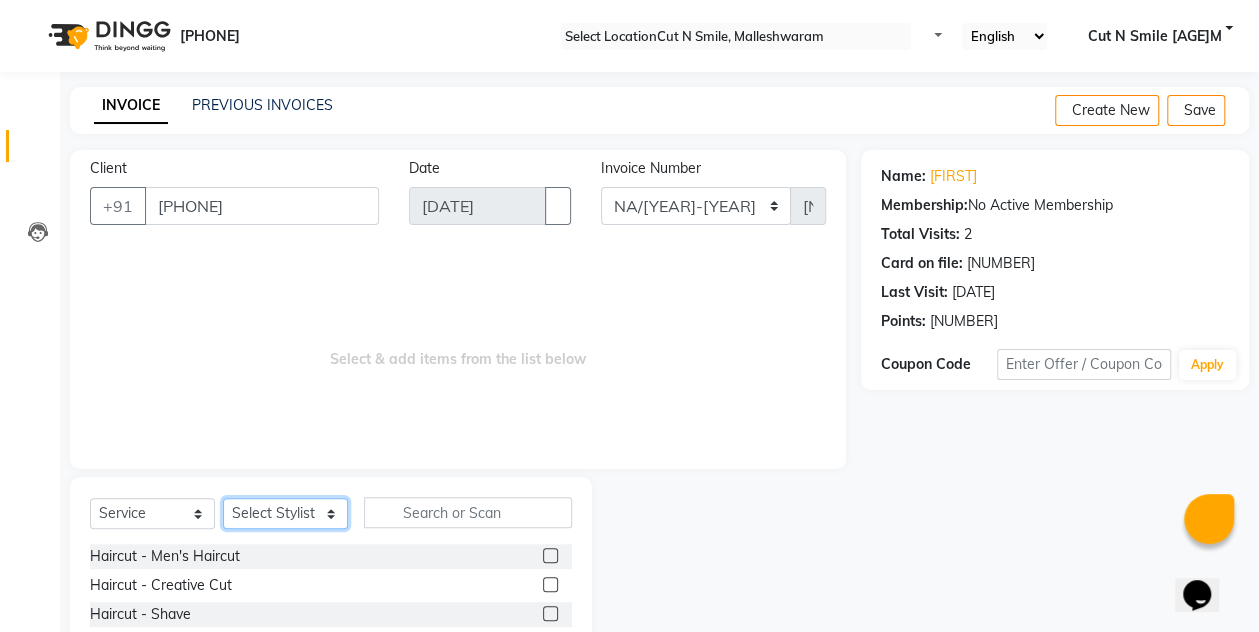 click on "Select Stylist Aarif [AGE]M Adnan [AGE]M Ajim [AGE]M  Ali [AGE]M Ali ML Alim ML Anjali [AGE]M Armaan [AGE]M Armaan [AGE]O Arshad [AGE]O Asahika ML Babbu ML  Cena [AGE]M Chandrika [AGE]M CNS [AGE] Malleshwaram CNS [AGE] Malleshwaram CNS Mahalakshmi Layout Cut N Smile [AGE]O Deena [AGE]M Dharani [AGE]M  Fahim [AGE]M Firoz ML Ganesh [AGE]M Ganga [AGE]M Govind ML Jessy [AGE]M Madhu Thakur [AGE]O Manjunath [AGE]M Meena ML Mercy ML Mohammed [AGE]M Monika [AGE]M Mosim ML Nabijan [AGE]M Nagrathna [AGE]M Naveed [AGE]M Pankaj [AGE]M  Pavan Pavithra [AGE]M Prashanth [AGE]M Raghu [AGE]M Rahil [AGE]M Rajan ML Raju [AGE]M Ranjith [AGE]M Raza Raza [AGE]M Riyaz [AGE]O Sandeep [AGE]M Sangeetha [AGE]M Shakeel [AGE]ML Shakir ML Shameem [AGE]M Sharafath ML Sharanya  Sharanya ML SHubham [AGE]M Sopna ML Sushila Suvarna [AGE]M Tanjua [AGE]M Teja [AGE]M Tofeek [AGE]M Tulsi [AGE]O Viresh [AGE]M Vishal [AGE]M Vishal Bhatti [AGE]O  Wasim ML" at bounding box center [285, 513] 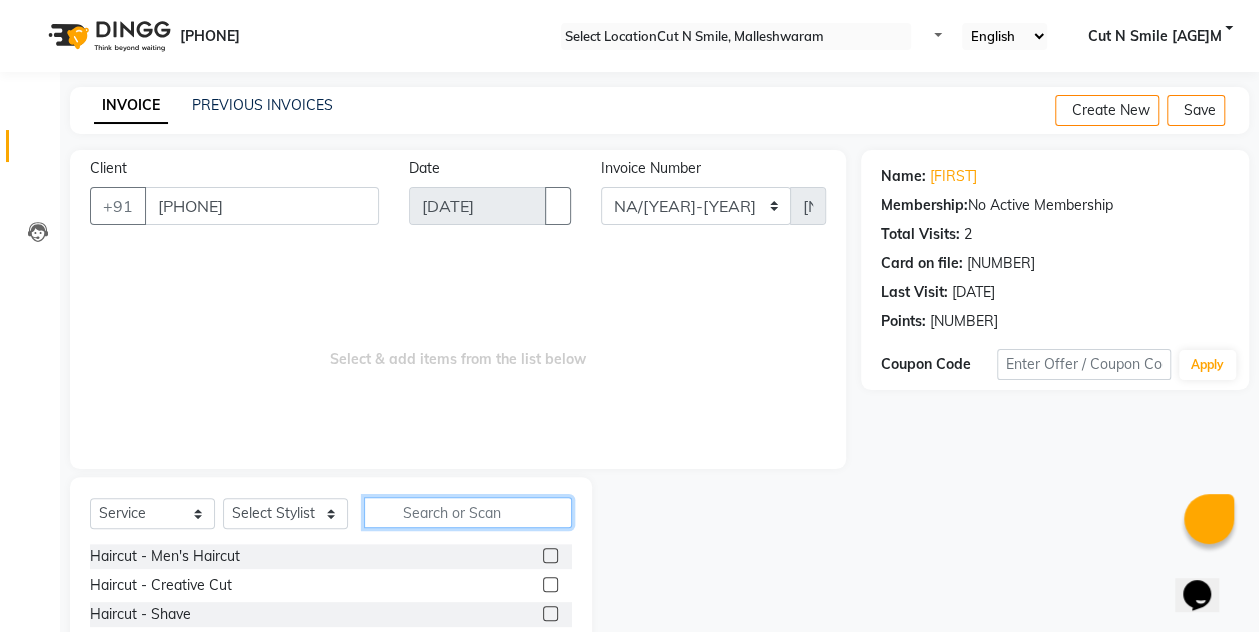 click at bounding box center [468, 512] 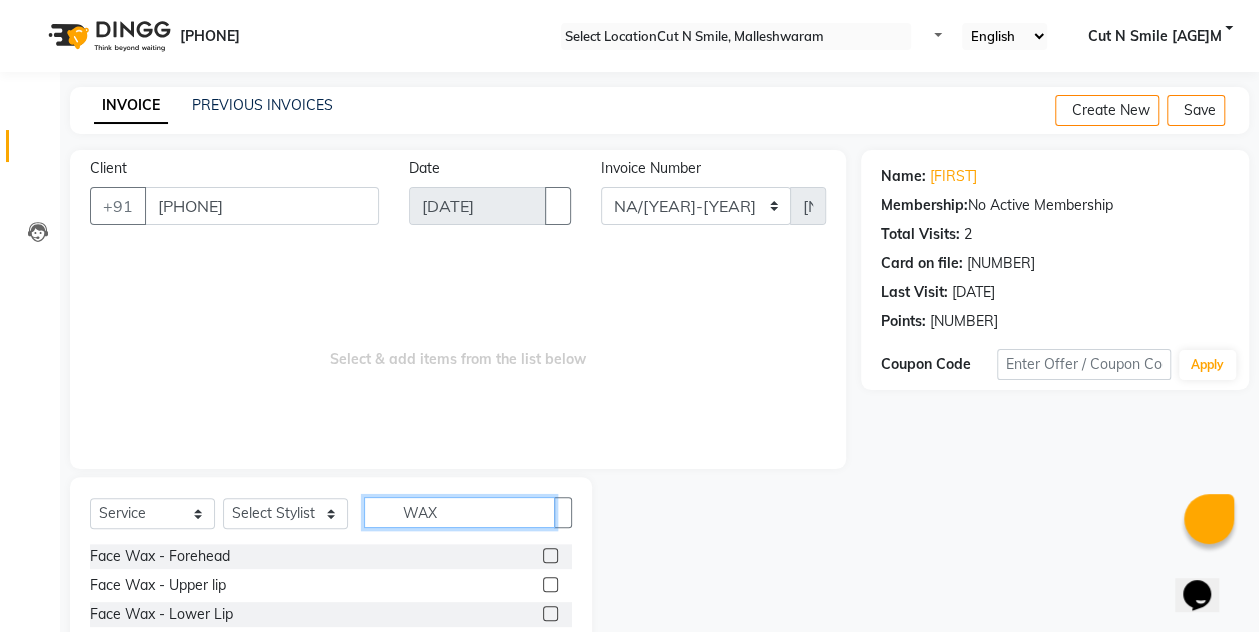 type on "WAX" 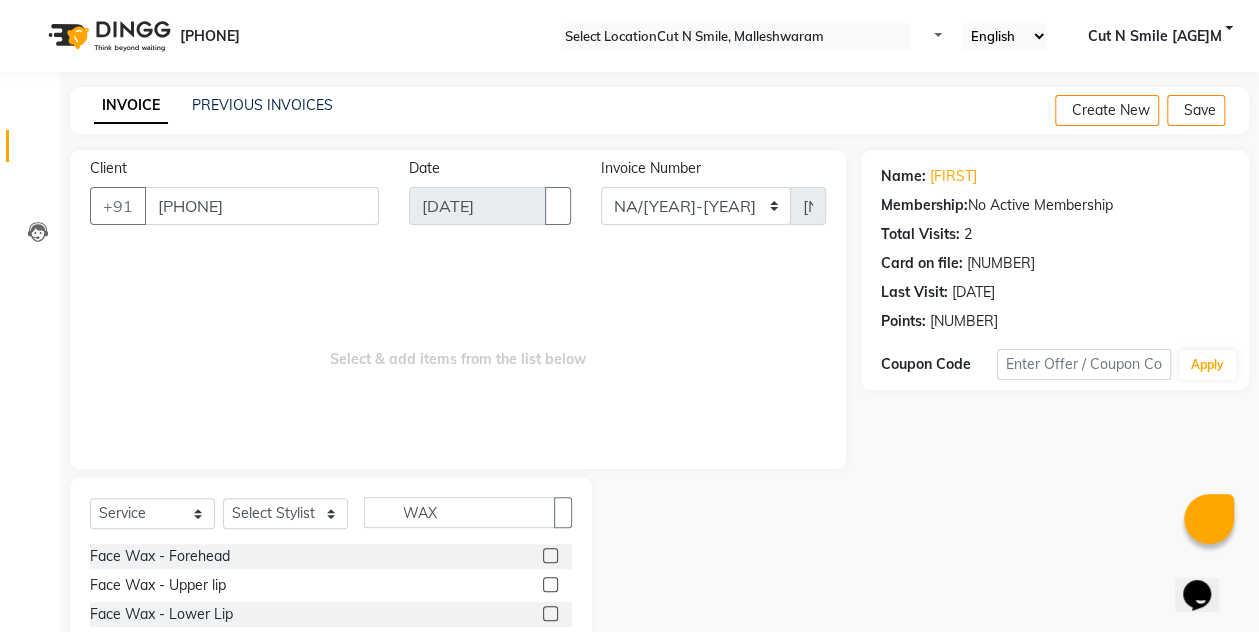 click at bounding box center [550, 584] 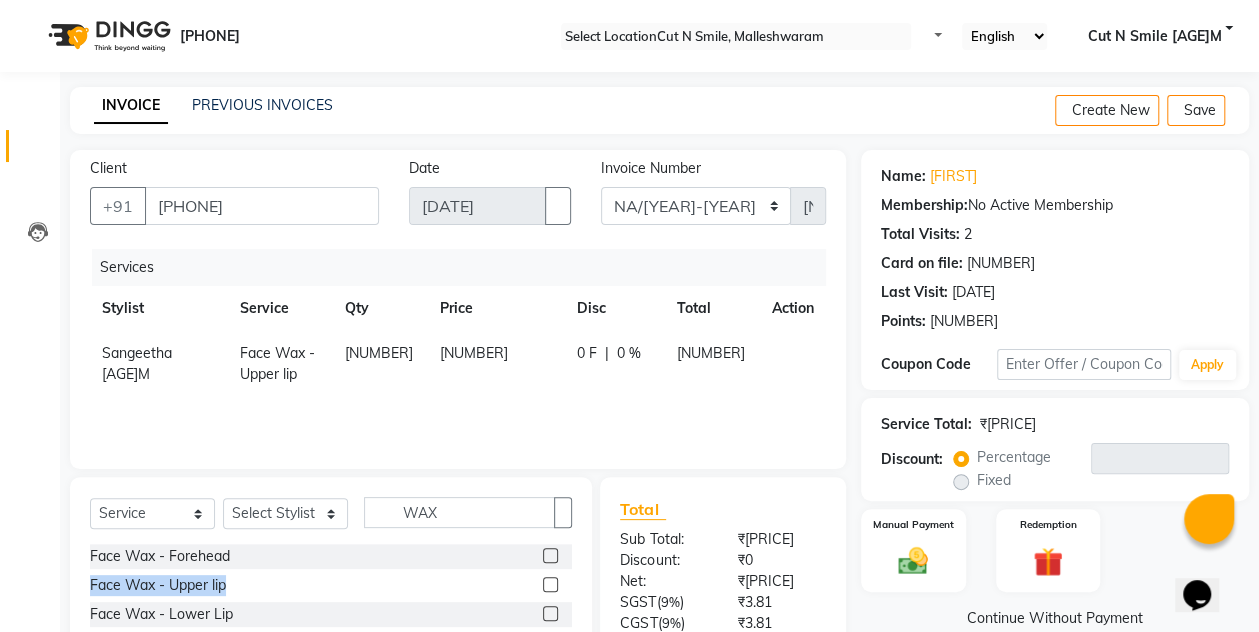 click on "Select  Service  Product  Membership  Package Voucher Prepaid Gift Card  Select Stylist Aarif [AGE]M Adnan [AGE]M Ajim [AGE]M  Ali [AGE]M Ali ML Alim ML Anjali [AGE]M Armaan [AGE]M Armaan [AGE]O Arshad [AGE]O Asahika ML Babbu ML  Cena [AGE]M Chandrika [AGE]M CNS [AGE] Malleshwaram CNS [AGE] Malleshwaram CNS Mahalakshmi Layout Cut N Smile [AGE]O Deena [AGE]M Dharani [AGE]M  Fahim [AGE]M Firoz ML Ganesh [AGE]M Ganga [AGE]M Govind ML Jessy [AGE]M Madhu Thakur [AGE]O Manjunath [AGE]M Meena ML Mercy ML Mohammed [AGE]M Monika [AGE]M Mosim ML Nabijan [AGE]M Nagrathna [AGE]M Naveed [AGE]M Pankaj [AGE]M  Pavan Pavithra [AGE]M Prashanth [AGE]M Raghu [AGE]M Rahil [AGE]M Rajan ML Raju [AGE]M Ranjith [AGE]M Raza Raza [AGE]M Riyaz [AGE]O Sandeep [AGE]M Sangeetha [AGE]M Shakeel [AGE]ML Shakir ML Shameem [AGE]M Sharafath ML Sharanya  Sharanya ML SHubham [AGE]M Sopna ML Sushila Suvarna [AGE]M Tanjua [AGE]M Teja [AGE]M Tofeek [AGE]M Tulsi [AGE]O Viresh [AGE]M Vishal [AGE]M Vishal Bhatti [AGE]O  Wasim ML  WAX Face Wax  - Forehead  Face Wax  - Upper lip  Face Wax  - Lower Lip  Face Wax  - Chin  Face Wax  - Cheeks  Face Wax  - Full Face  Rica Waxing - Full Arms  Rica Waxing - Half Arms" at bounding box center (331, 624) 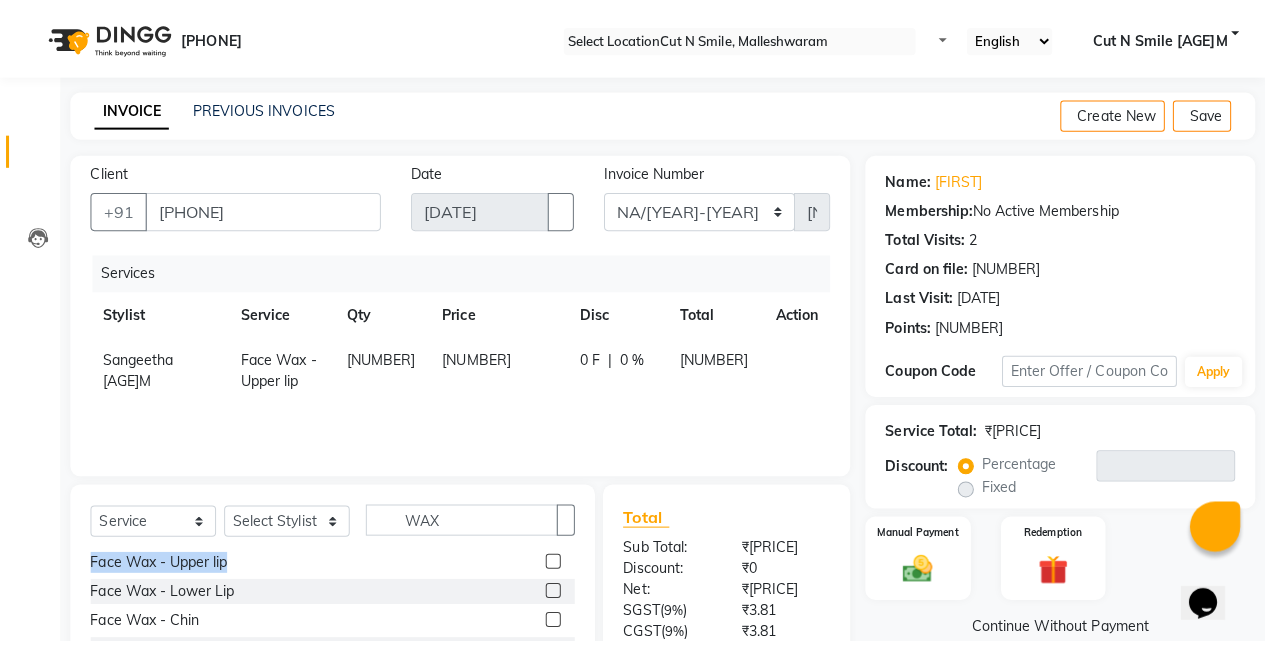 scroll, scrollTop: 29, scrollLeft: 0, axis: vertical 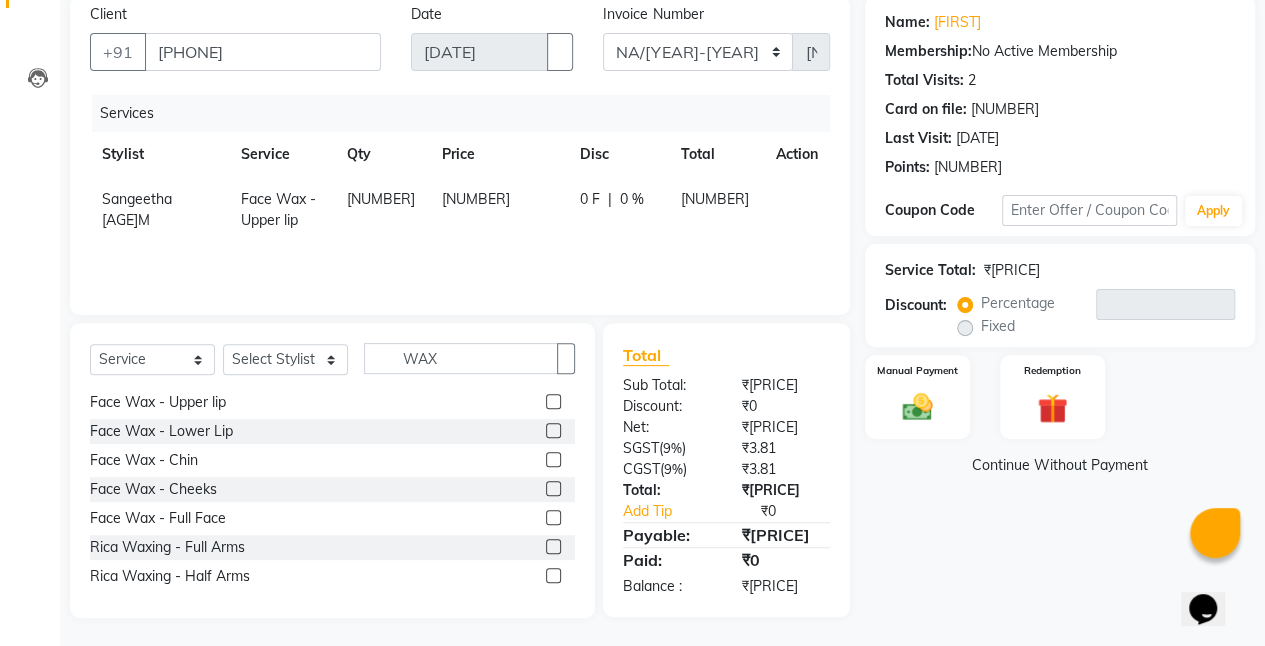 click at bounding box center [553, 459] 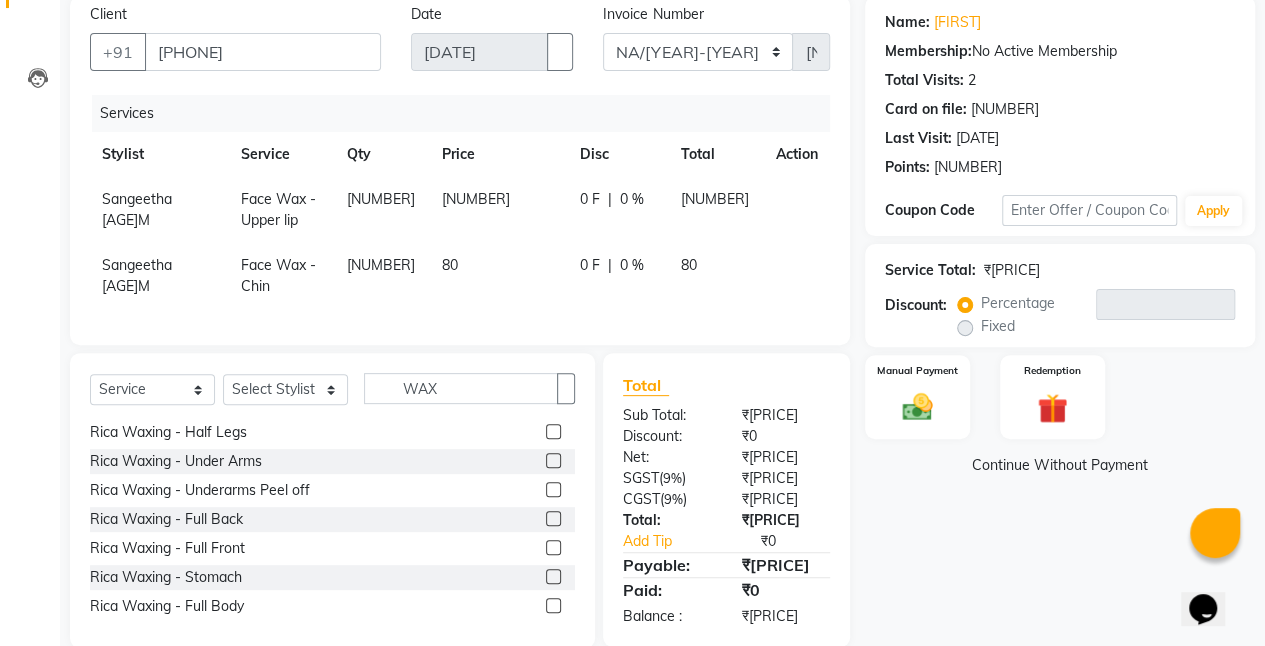 scroll, scrollTop: 264, scrollLeft: 0, axis: vertical 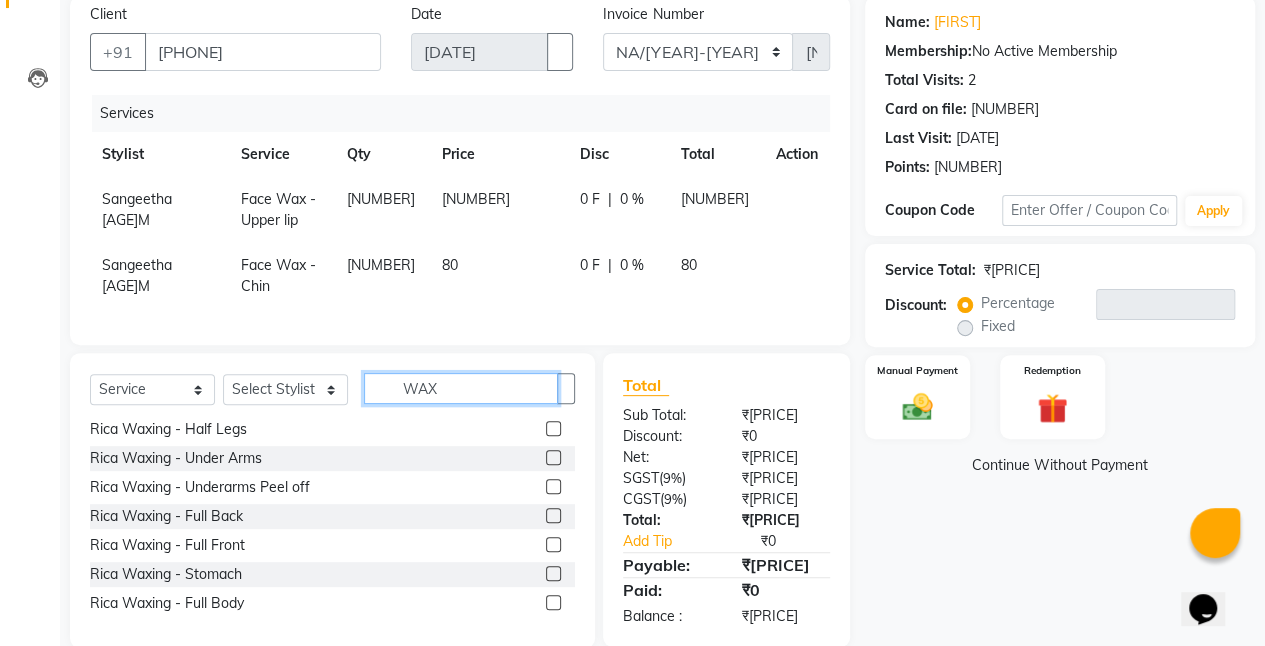 click on "WAX" at bounding box center (461, 388) 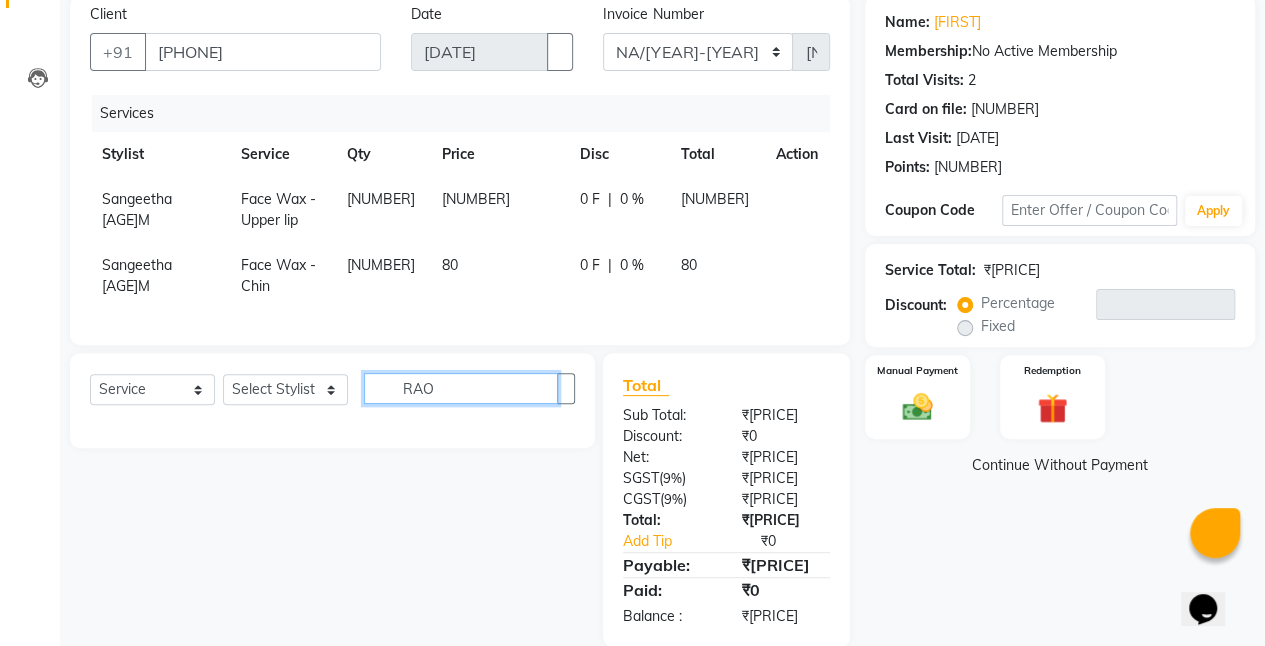 scroll, scrollTop: 0, scrollLeft: 0, axis: both 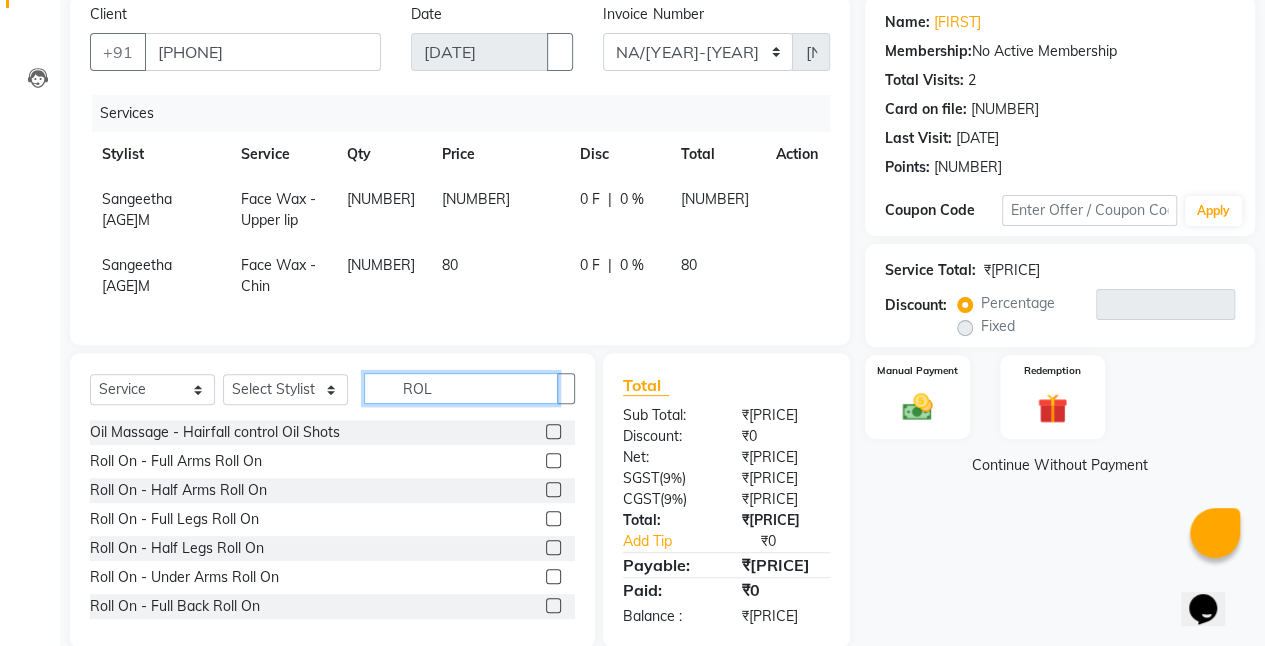 type on "ROL" 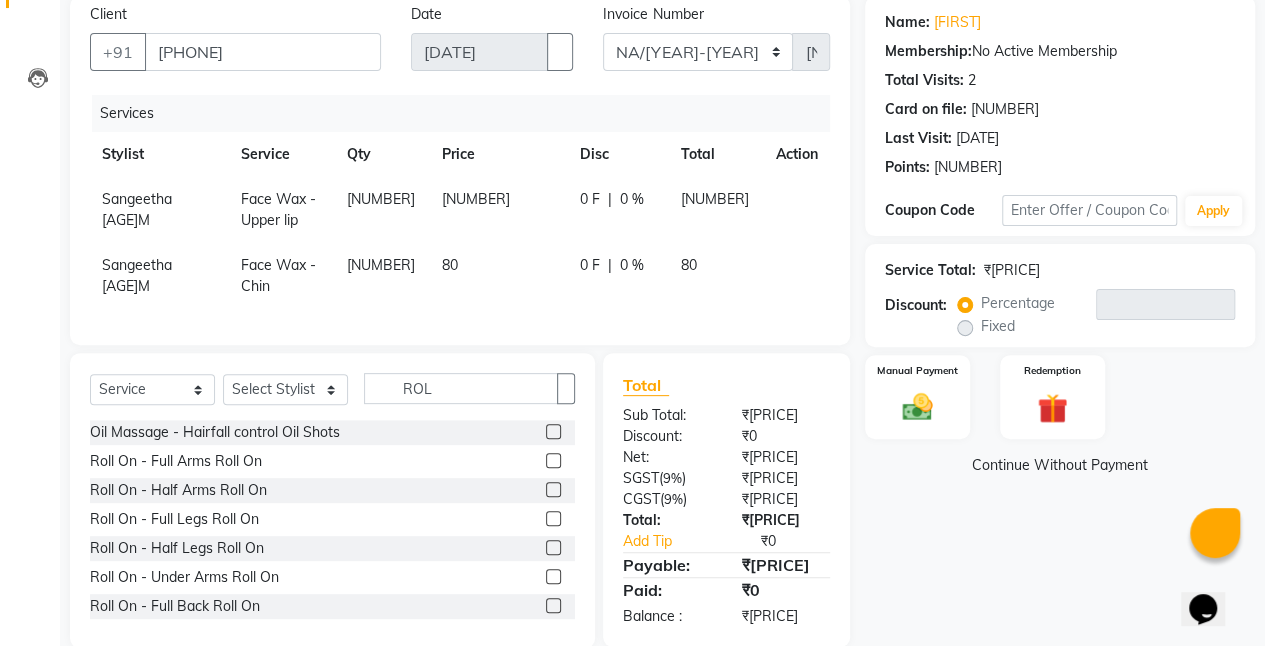 click at bounding box center [560, 432] 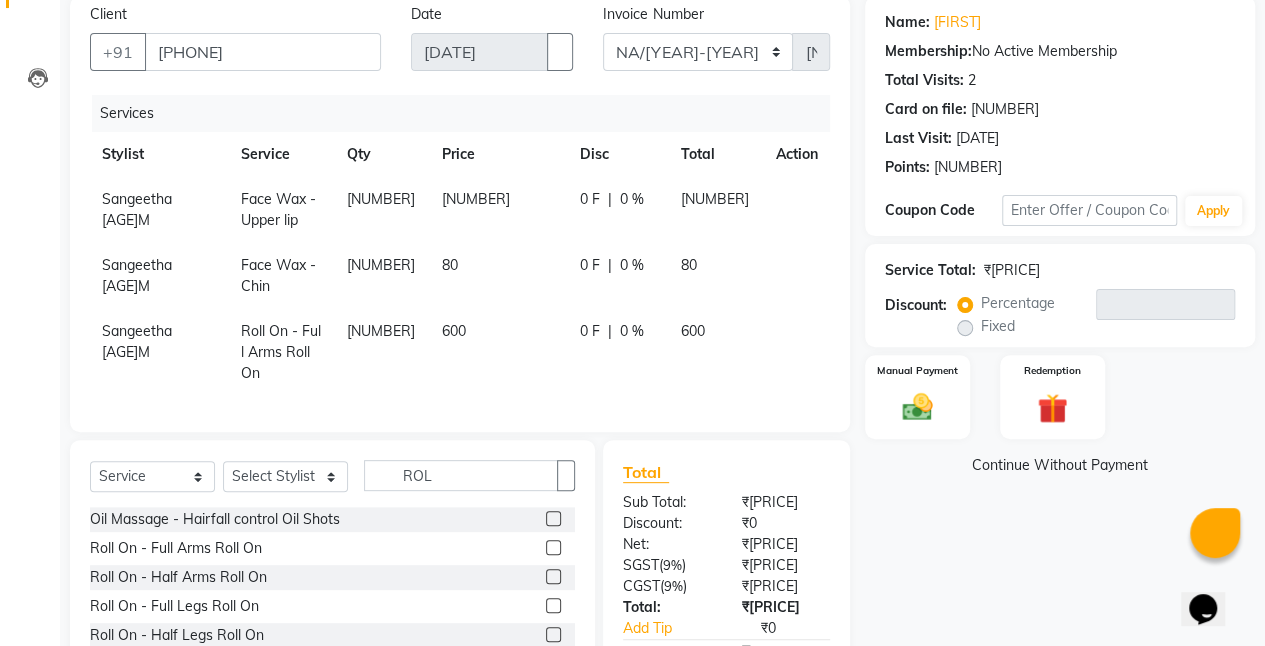 click at bounding box center (553, 605) 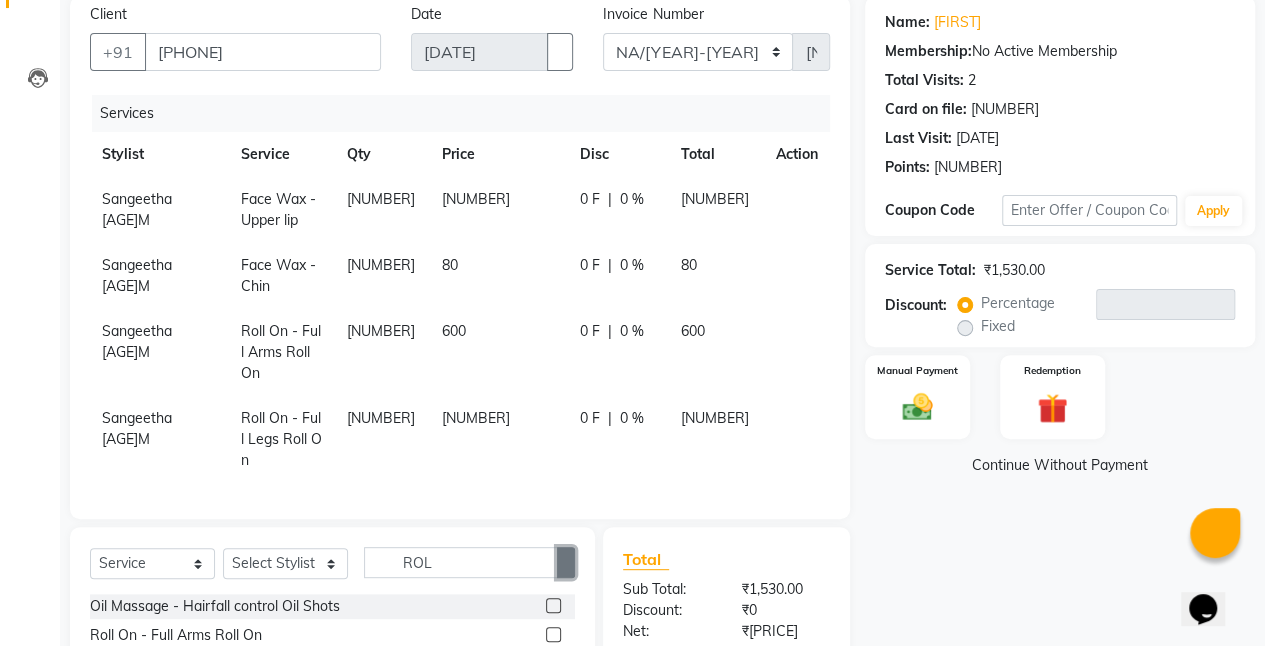 click at bounding box center (566, 562) 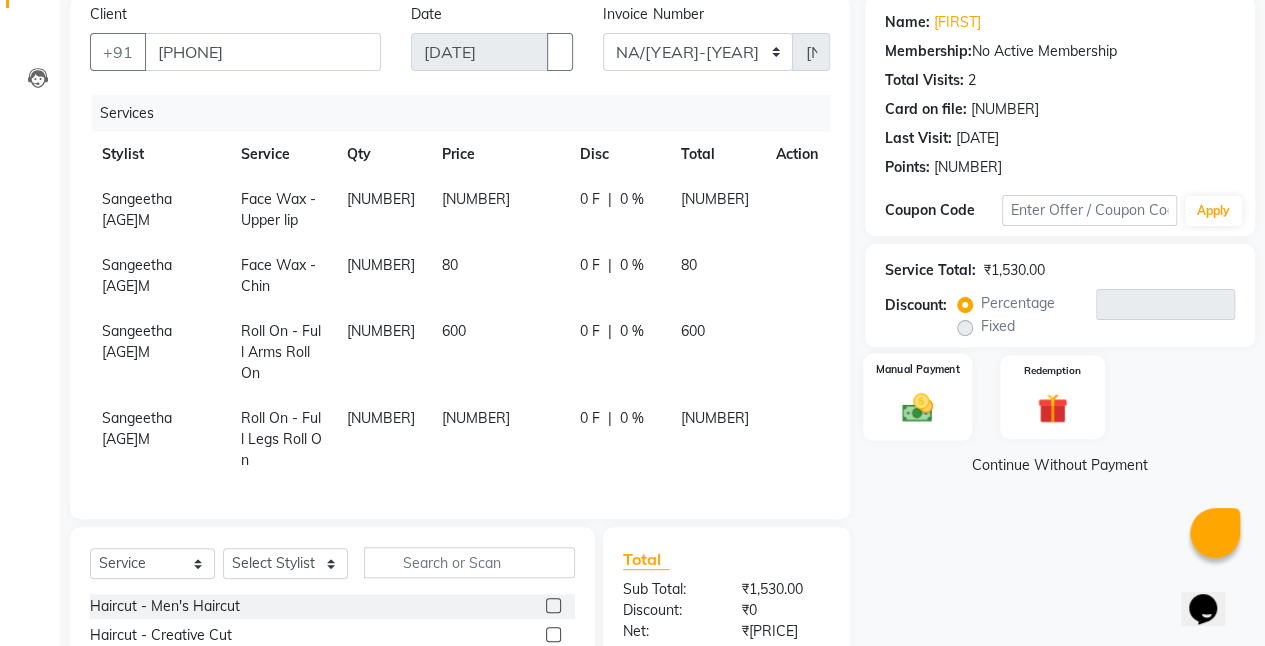 click on "Manual Payment" at bounding box center [917, 397] 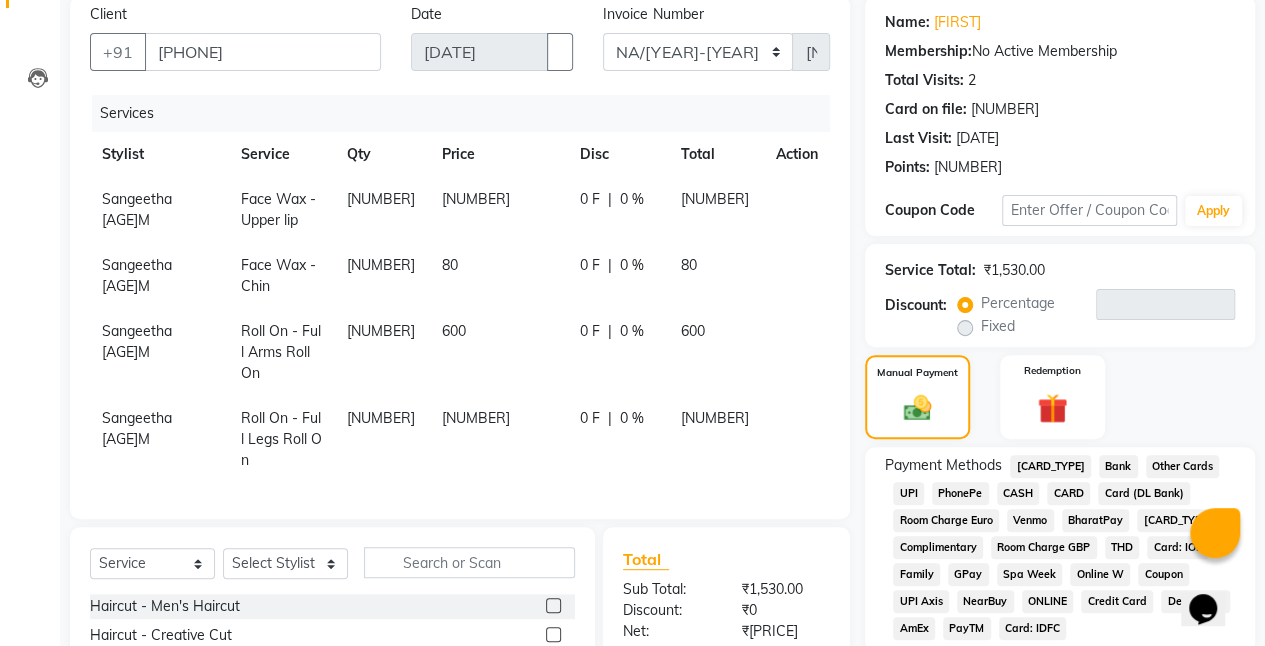 click on "UPI" at bounding box center (1050, 466) 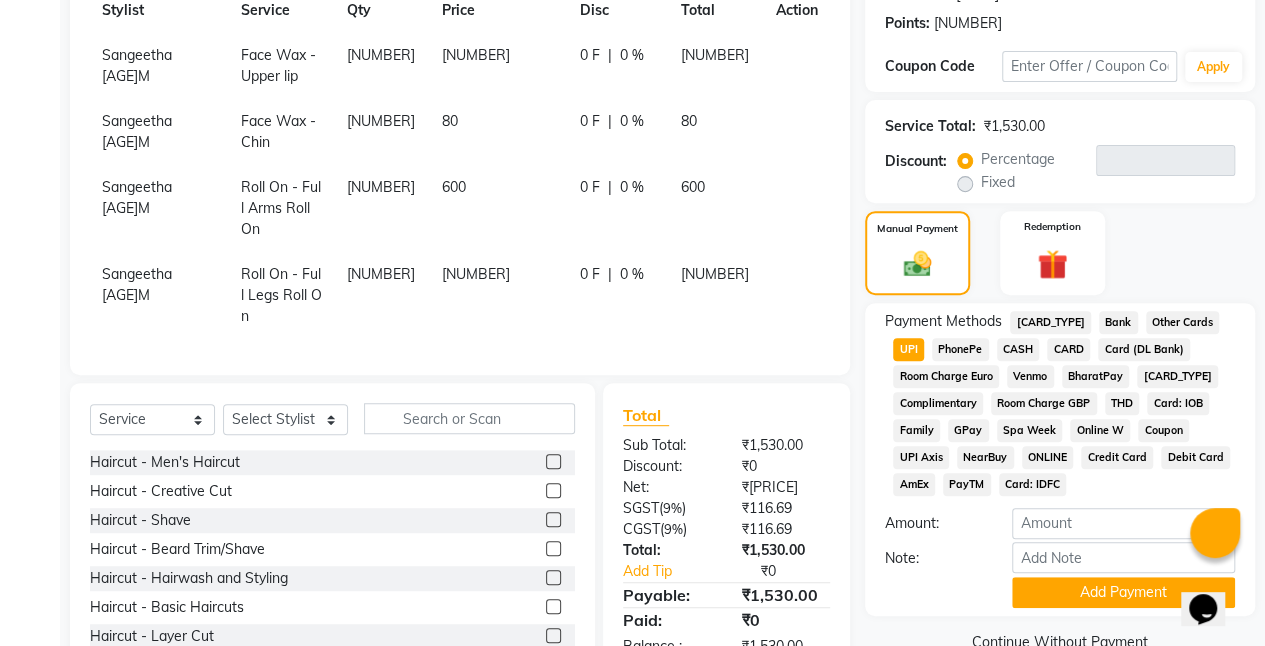 scroll, scrollTop: 344, scrollLeft: 0, axis: vertical 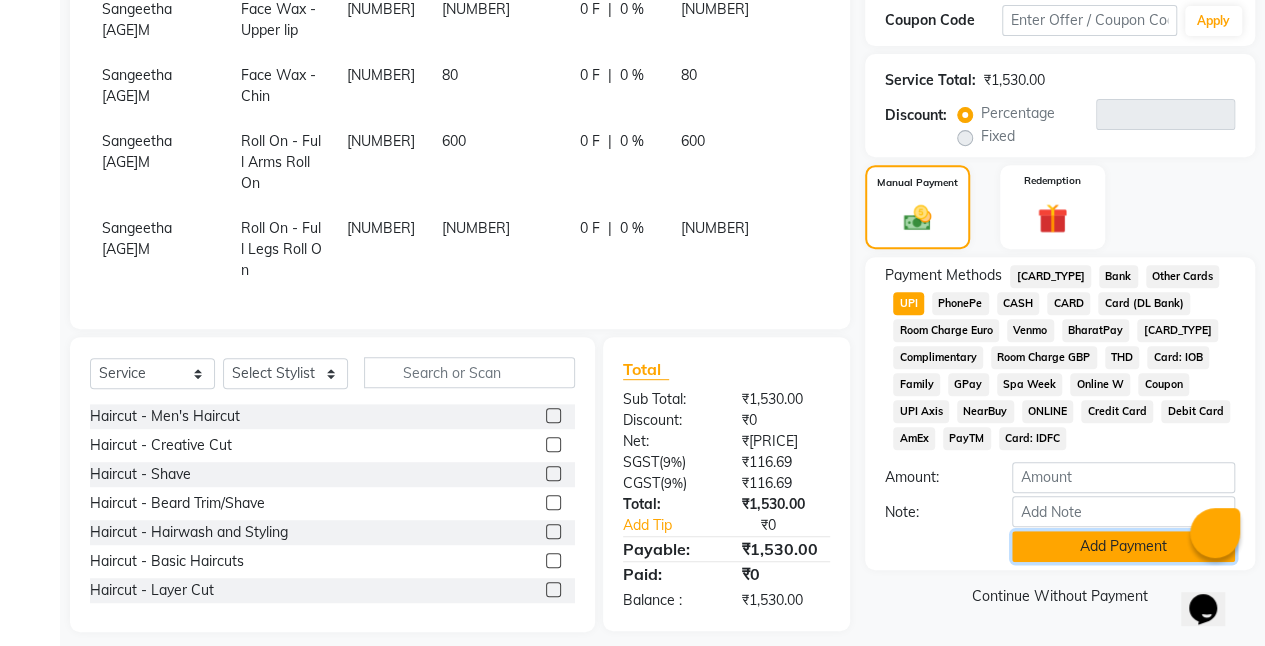 click on "Add Payment" at bounding box center [1123, 546] 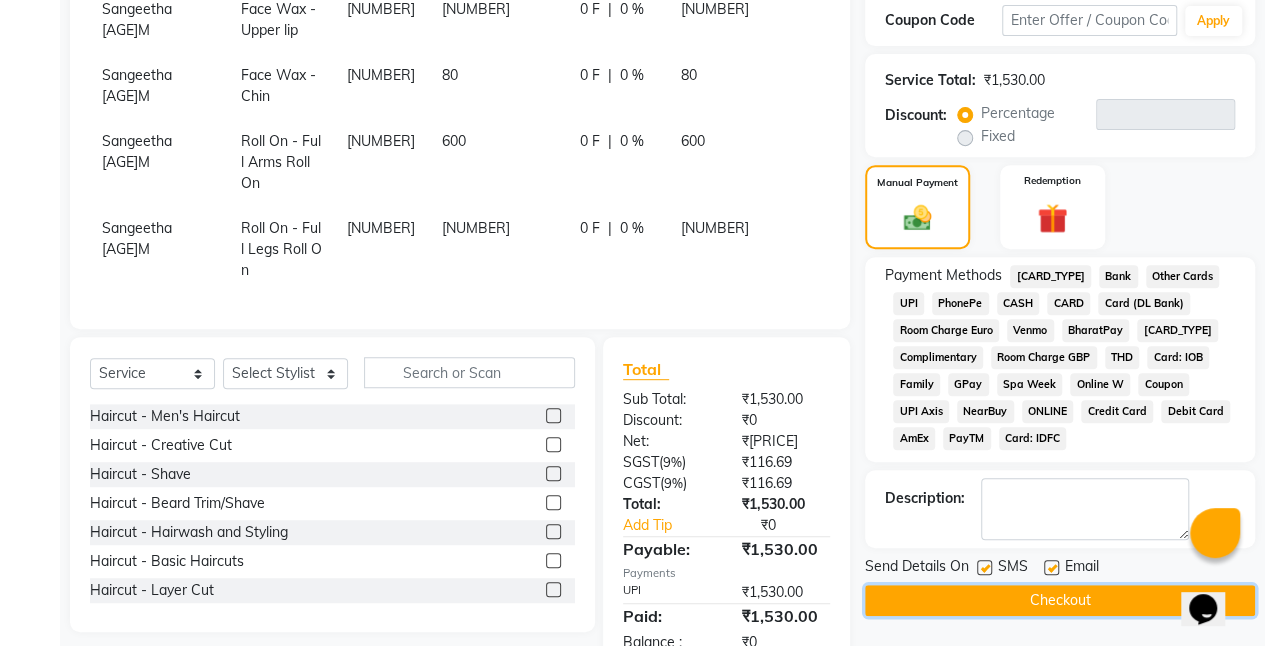 click on "Checkout" at bounding box center (1060, 600) 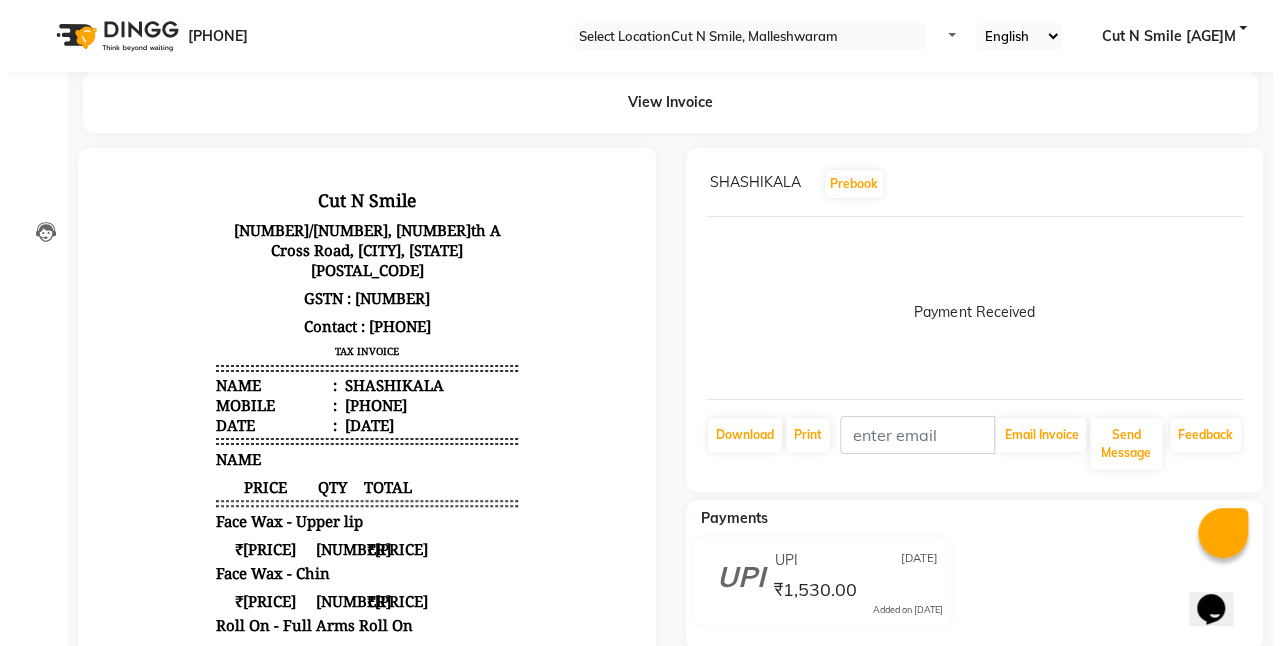 scroll, scrollTop: 0, scrollLeft: 0, axis: both 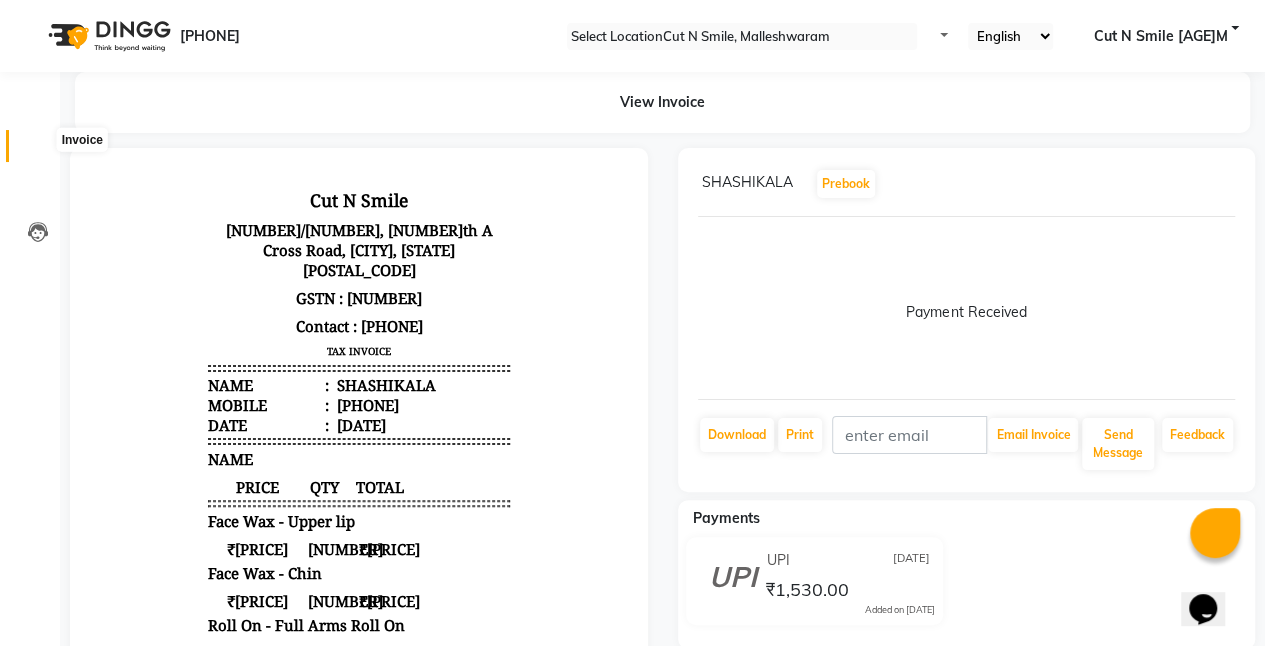 click at bounding box center (38, 151) 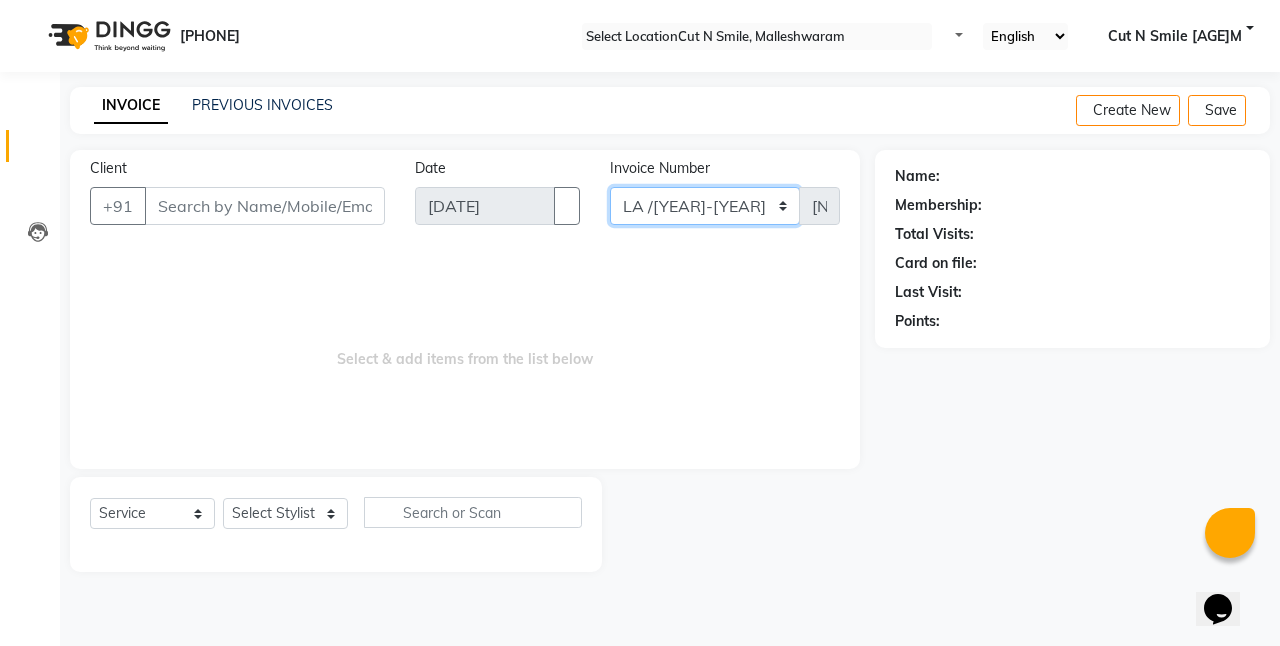 click on "NW/[YEAR]-[YEAR] SW/[YEAR]-[YEAR] NA/[YEAR]-[YEAR] VN/[YEAR]-[YEAR] LA /[YEAR]-[YEAR]" at bounding box center [705, 206] 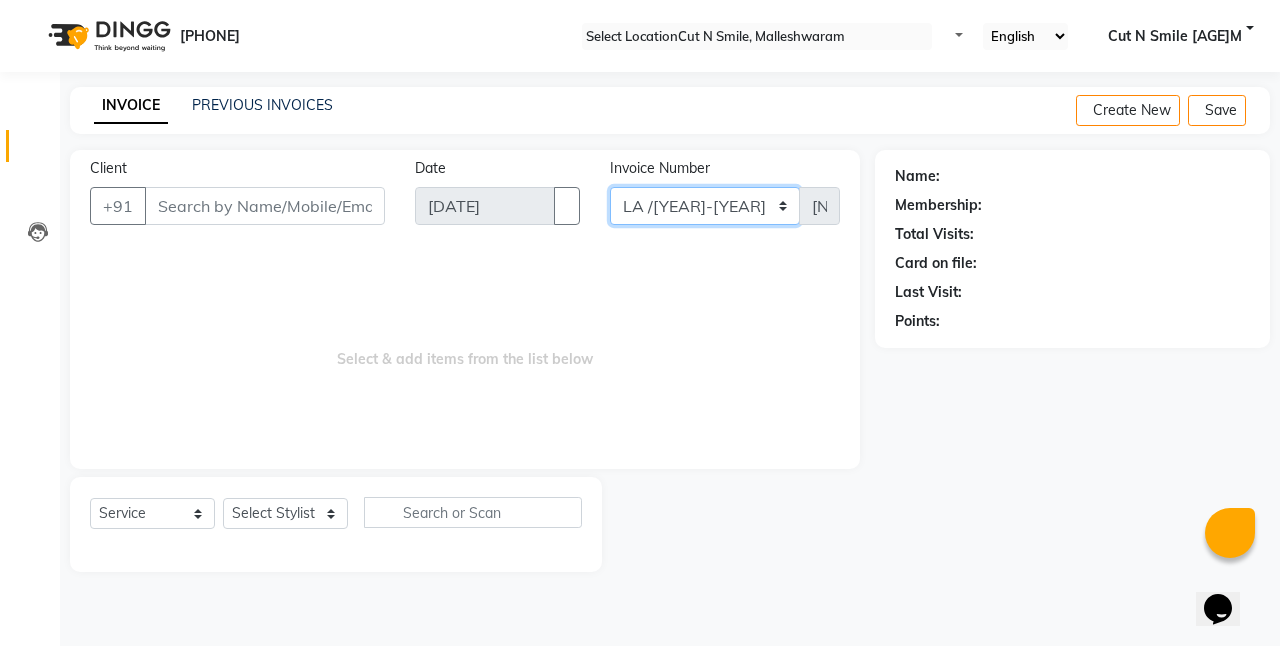 select on "7225" 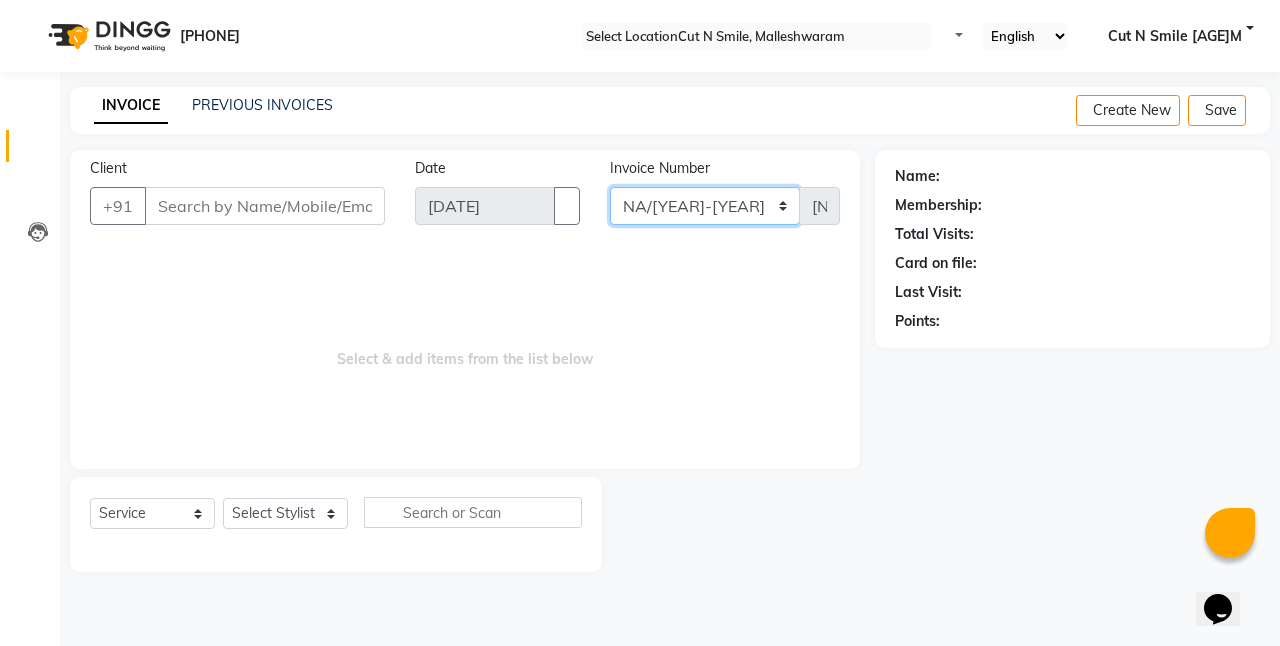 click on "NW/[YEAR]-[YEAR] SW/[YEAR]-[YEAR] NA/[YEAR]-[YEAR] VN/[YEAR]-[YEAR] LA /[YEAR]-[YEAR]" at bounding box center [705, 206] 